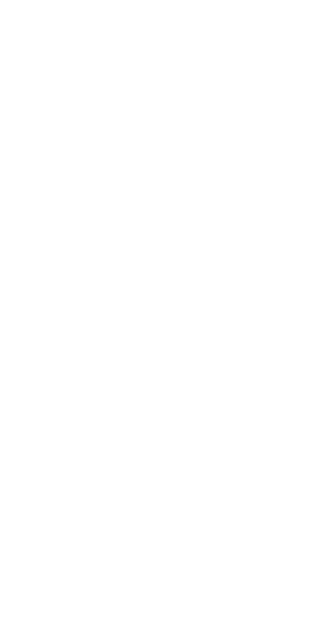 scroll, scrollTop: 0, scrollLeft: 0, axis: both 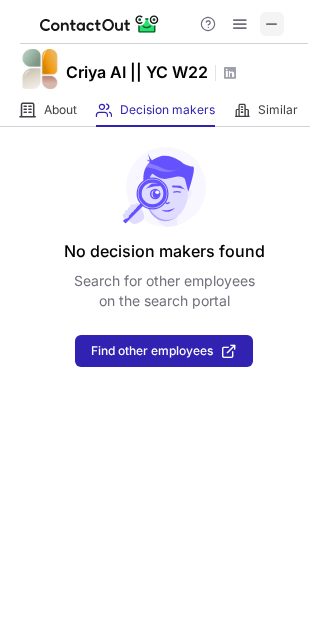click at bounding box center [272, 24] 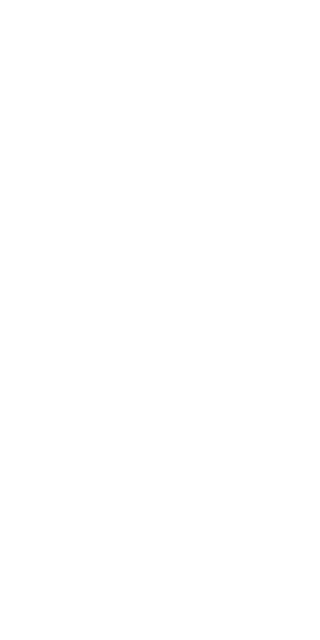 scroll, scrollTop: 0, scrollLeft: 0, axis: both 